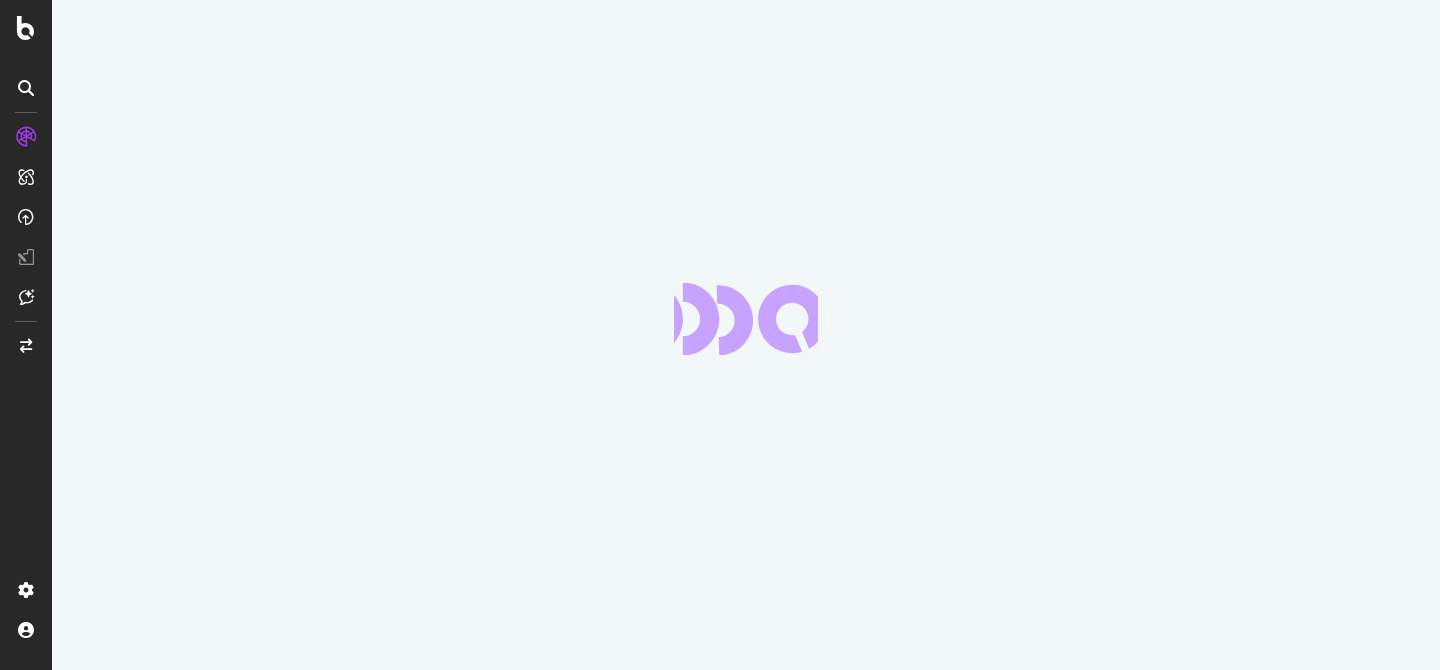 scroll, scrollTop: 0, scrollLeft: 0, axis: both 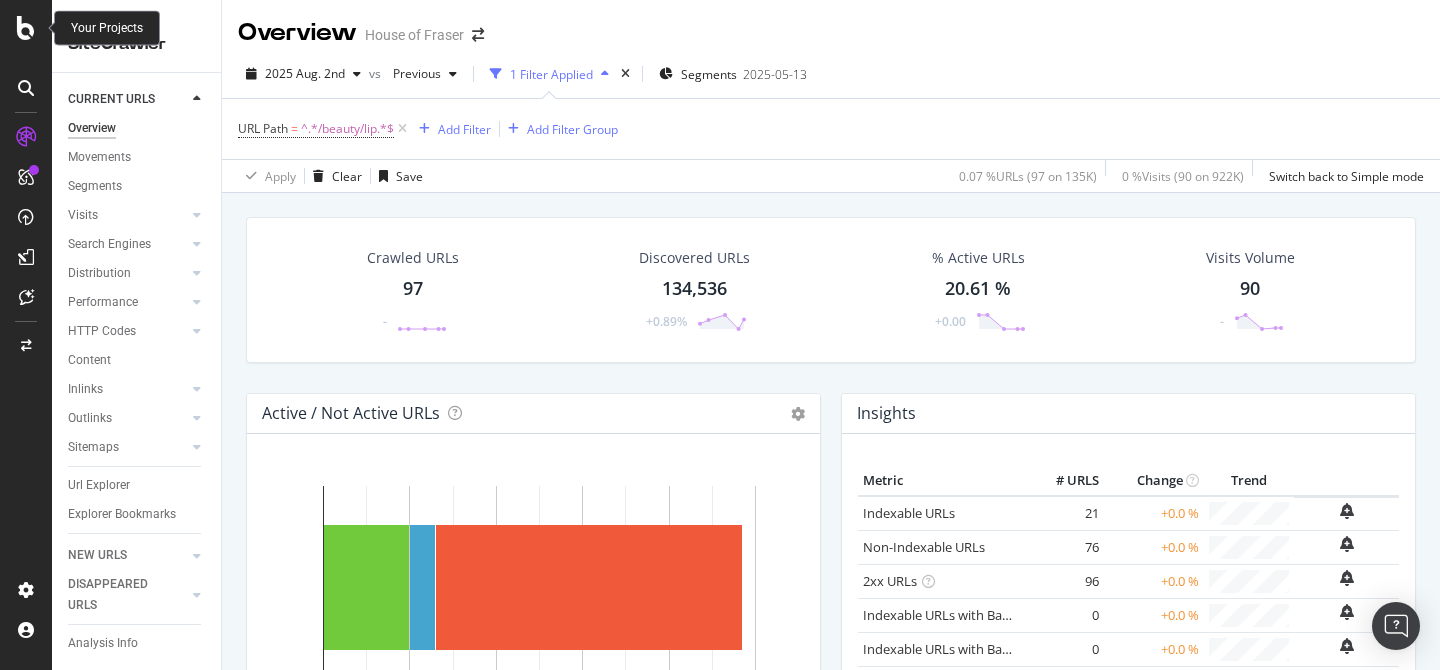 click at bounding box center (26, 28) 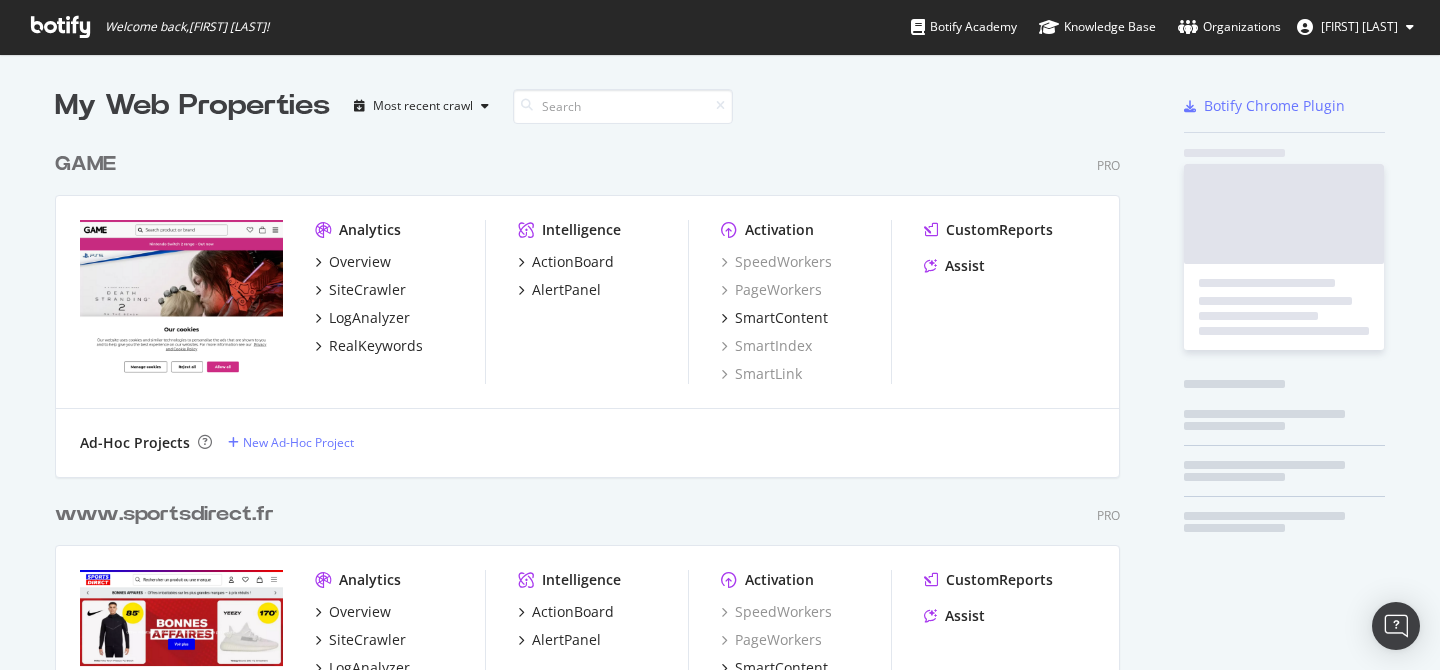 scroll, scrollTop: 1, scrollLeft: 1, axis: both 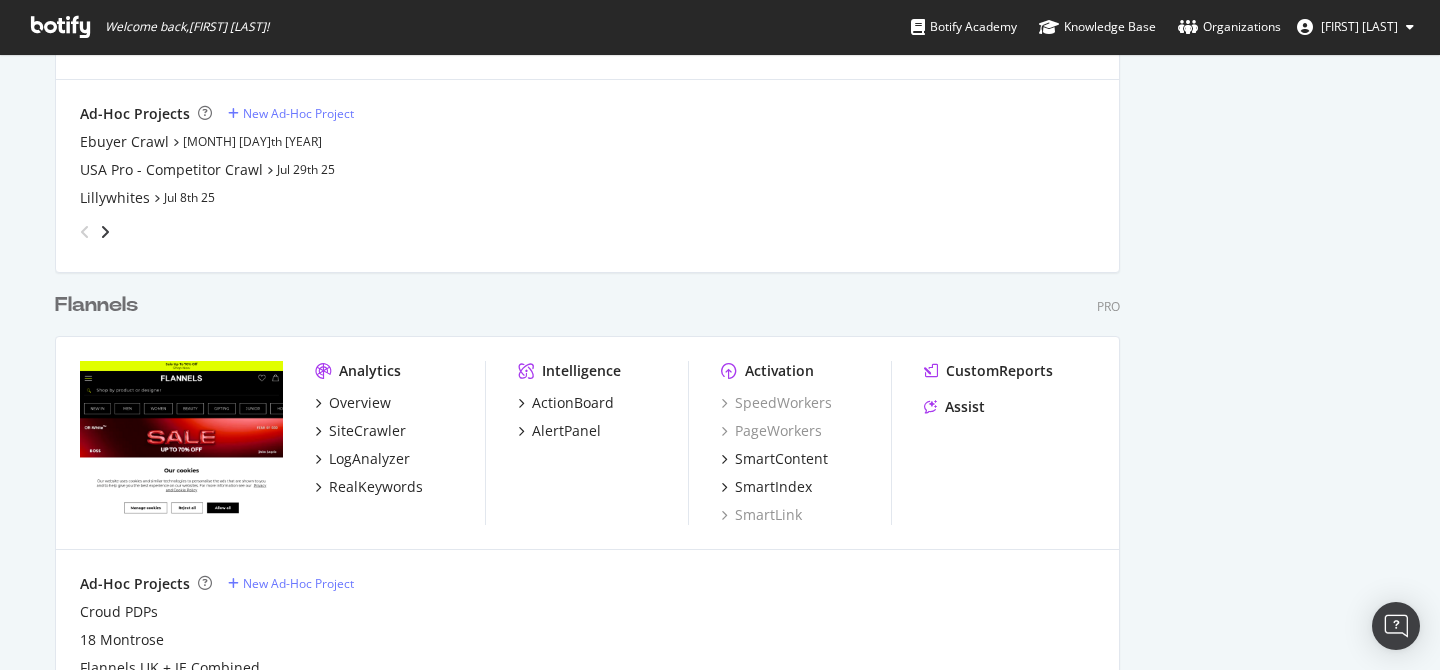 click on "Flannels" at bounding box center [96, 305] 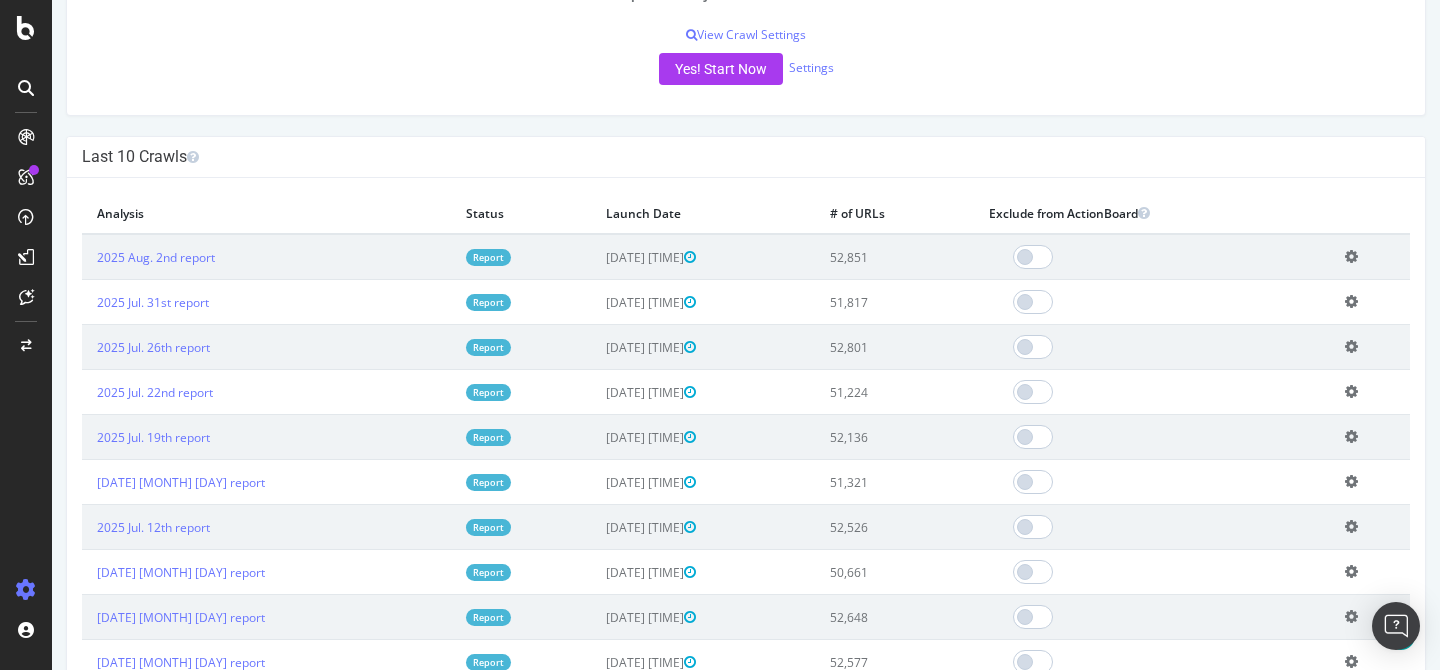 scroll, scrollTop: 380, scrollLeft: 0, axis: vertical 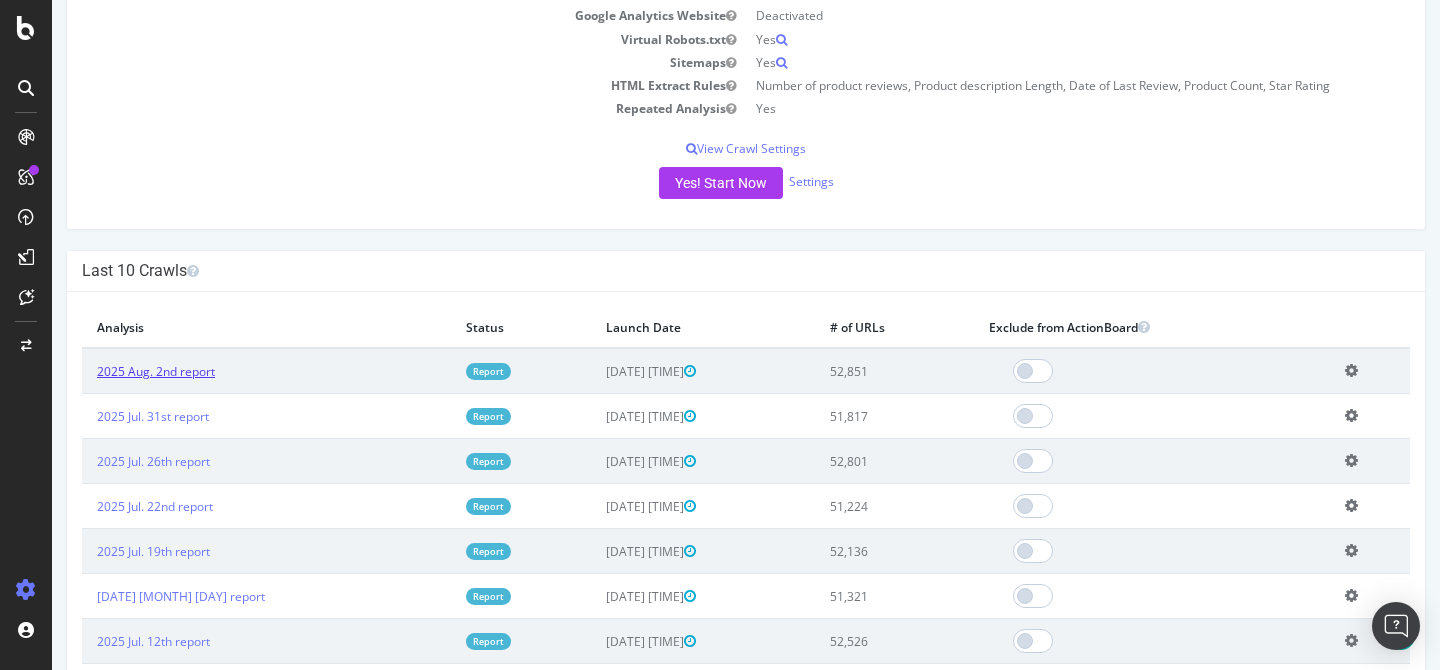 click on "2025 Aug. 2nd
report" at bounding box center (156, 371) 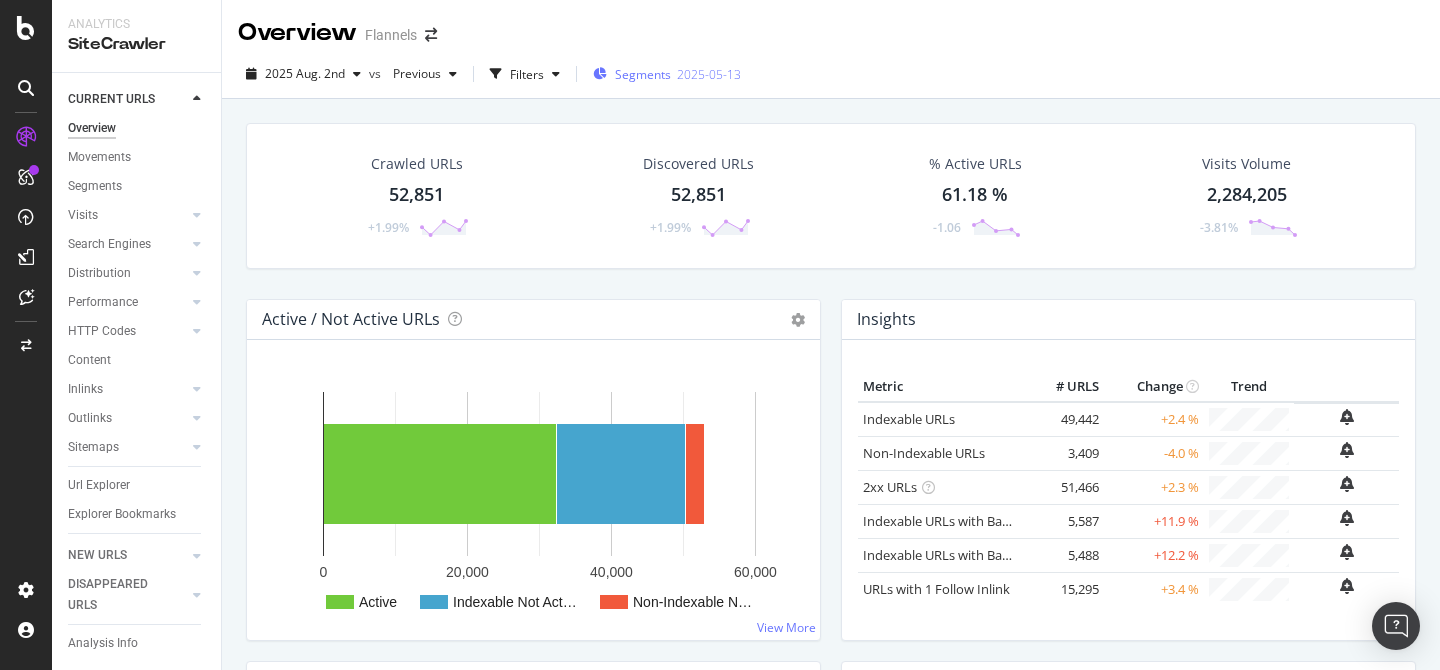 click on "2025-05-13" at bounding box center [709, 74] 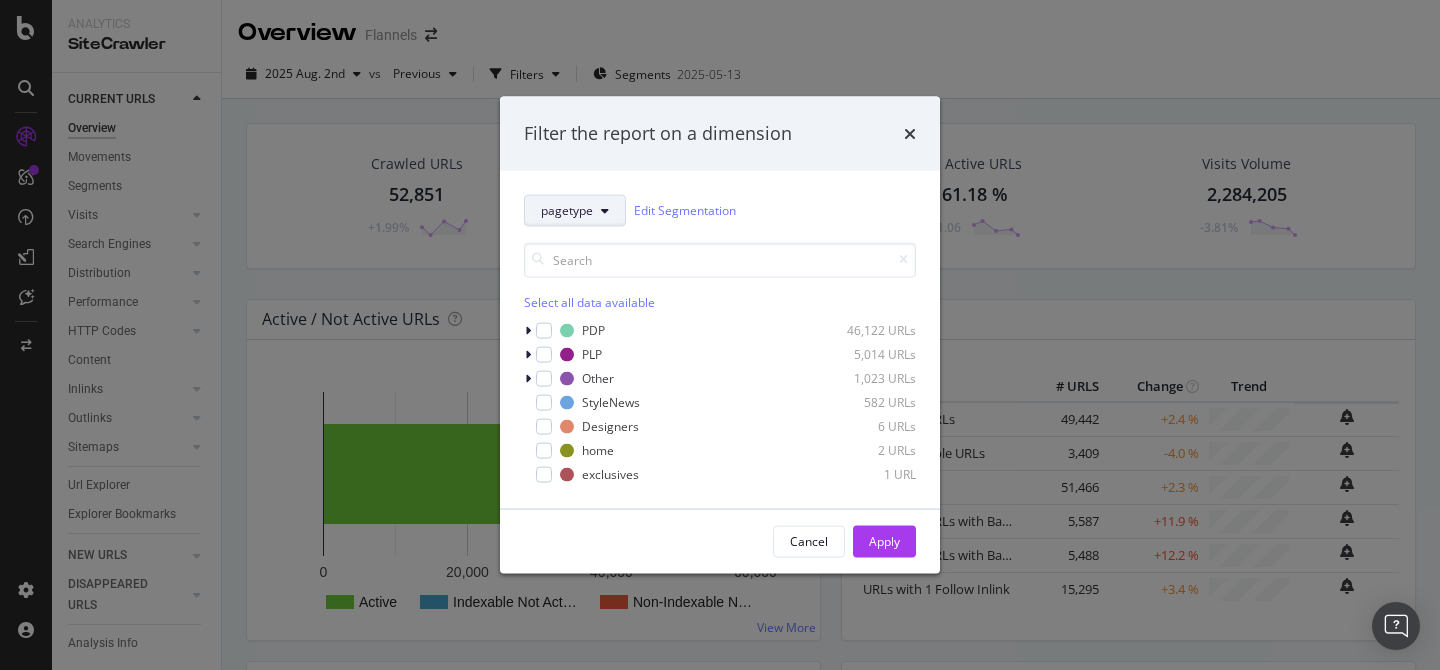 click at bounding box center (605, 210) 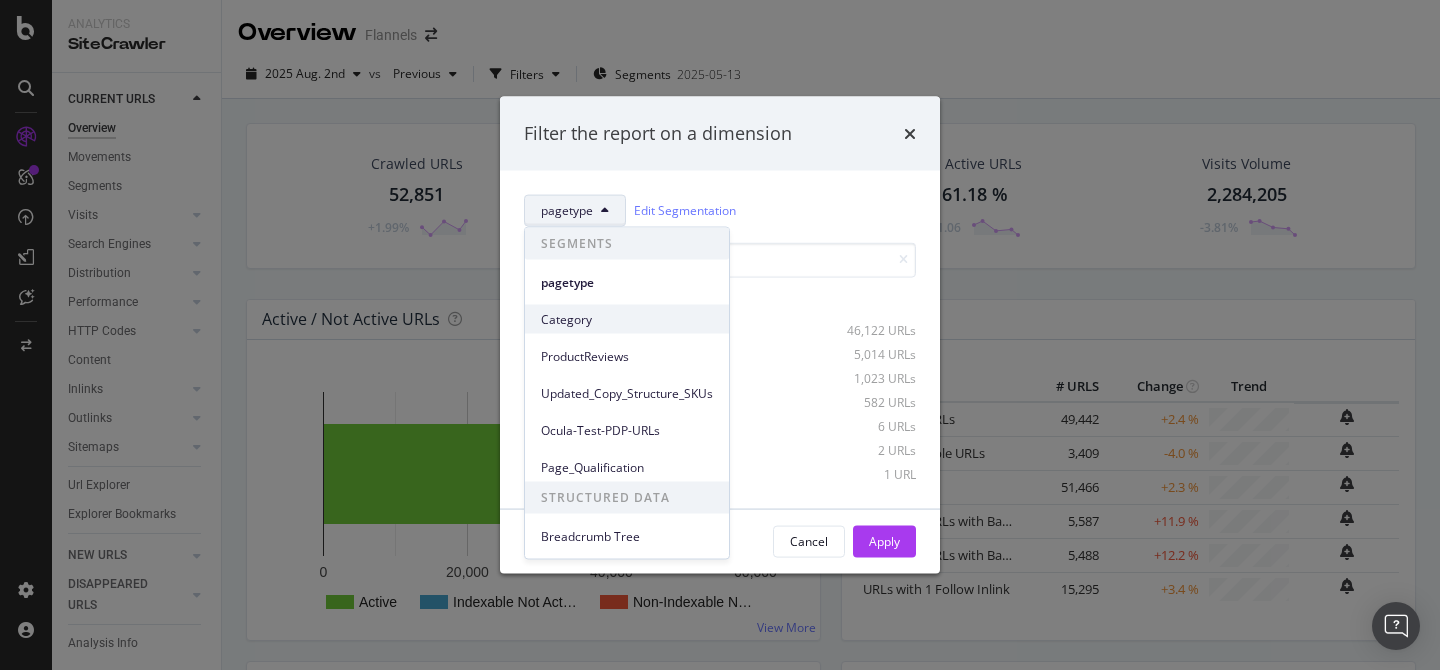 click on "Category" at bounding box center (627, 319) 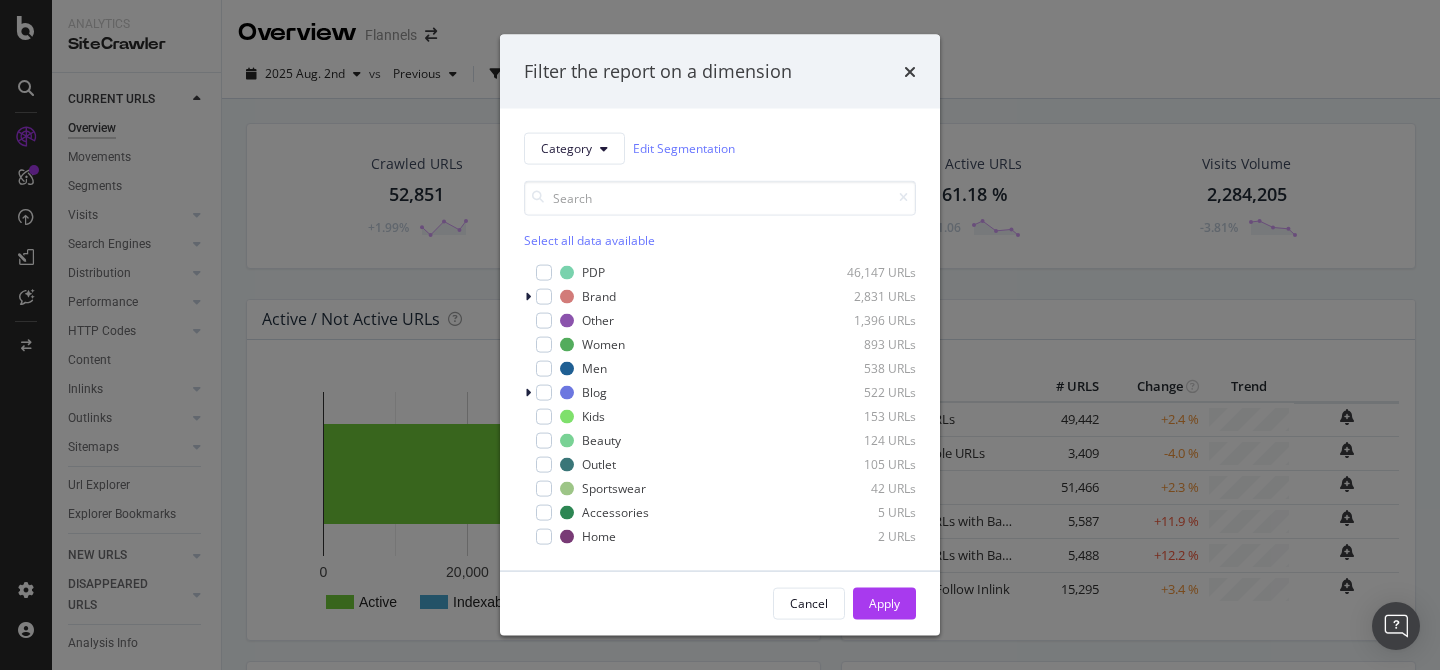 click on "Filter the report on a dimension" at bounding box center (720, 72) 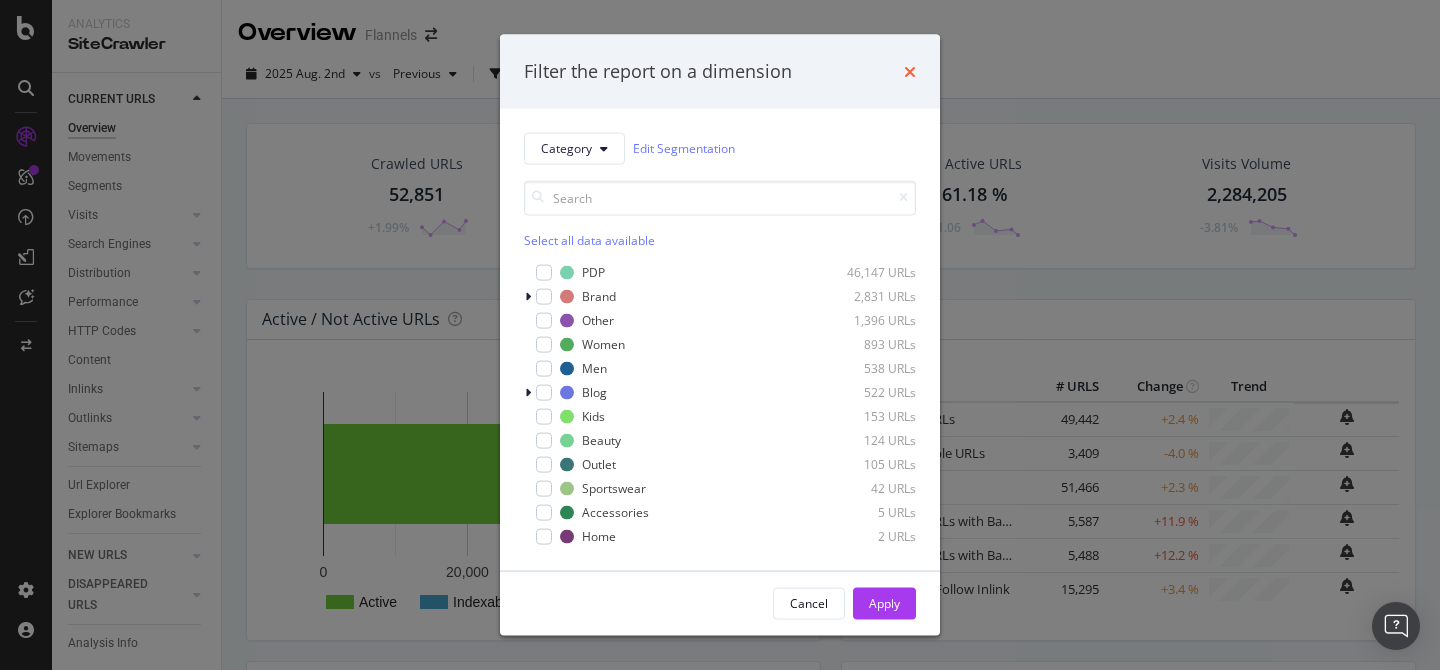 click at bounding box center (910, 71) 